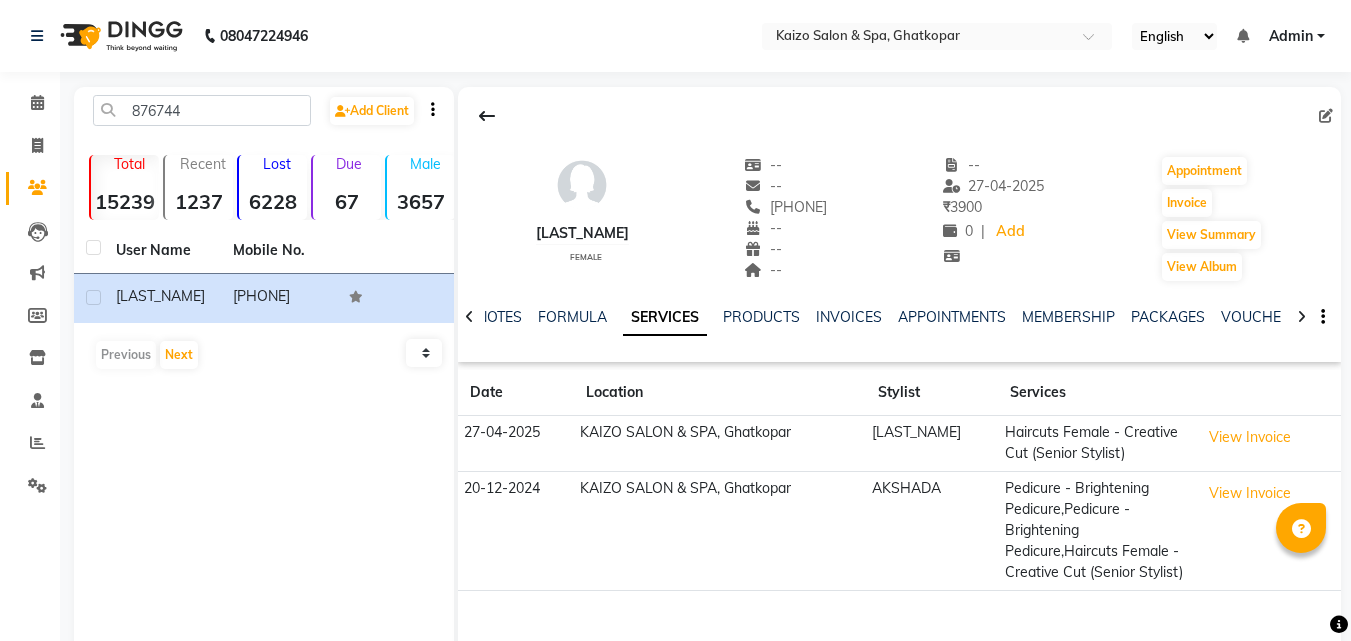 scroll, scrollTop: 0, scrollLeft: 0, axis: both 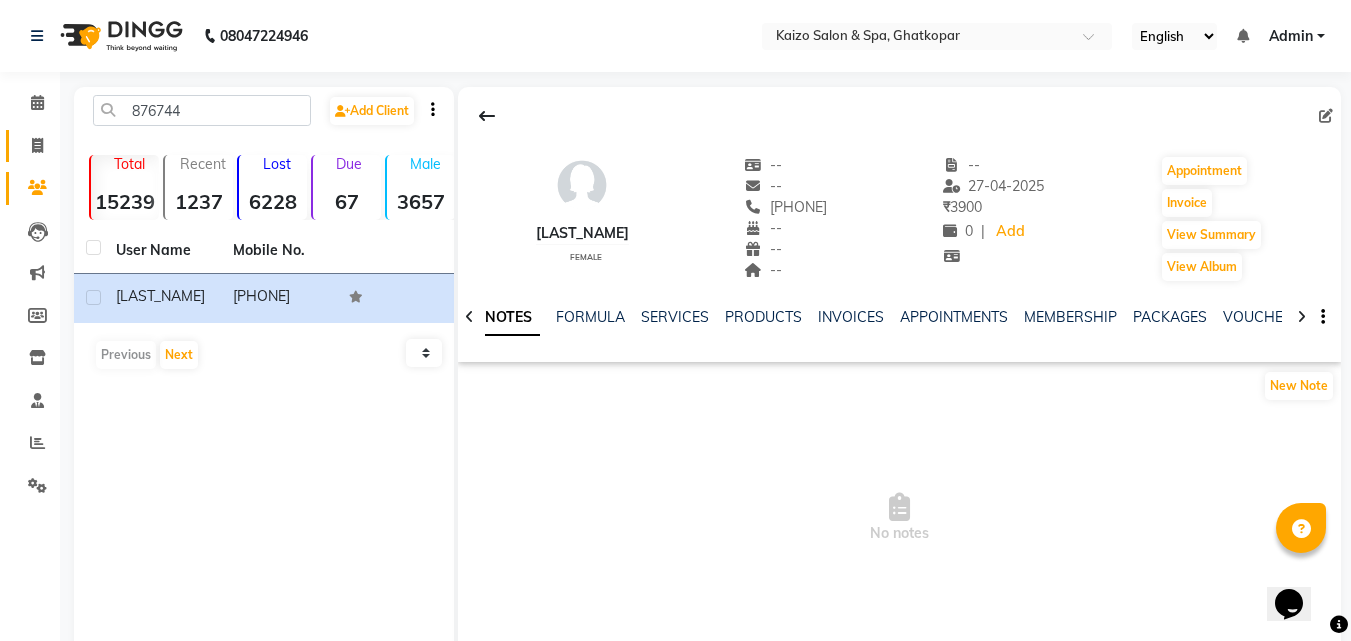 click on "Invoice" 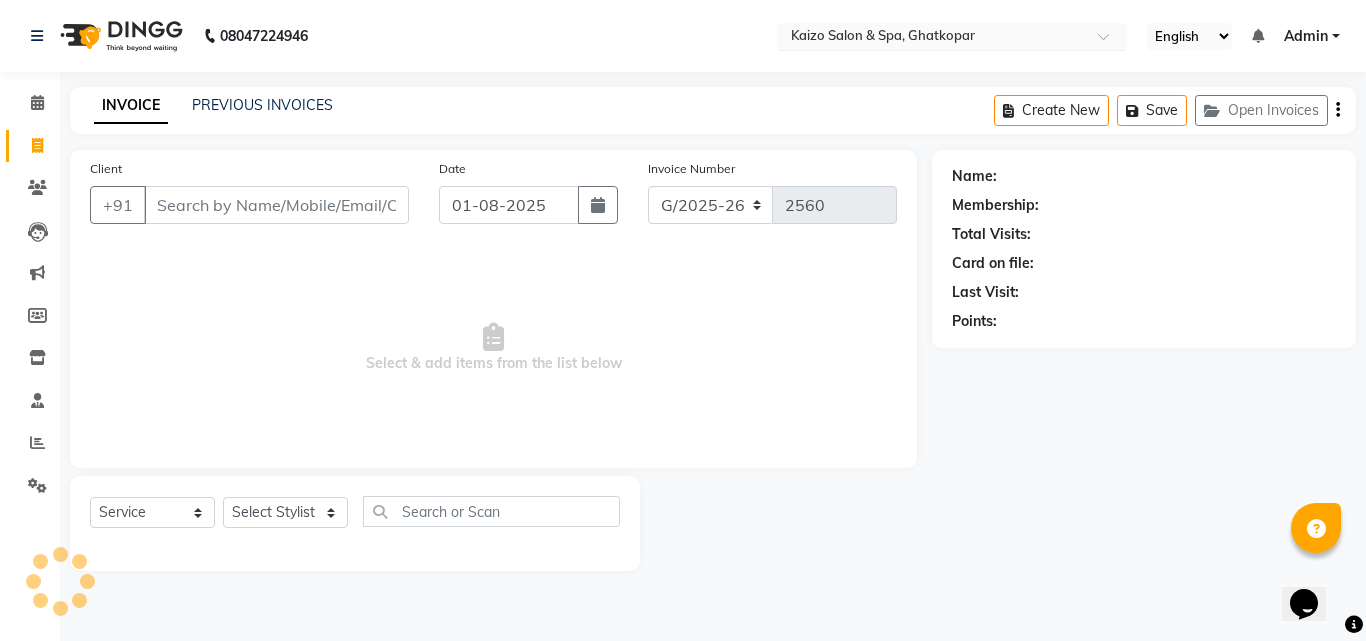 click at bounding box center [932, 38] 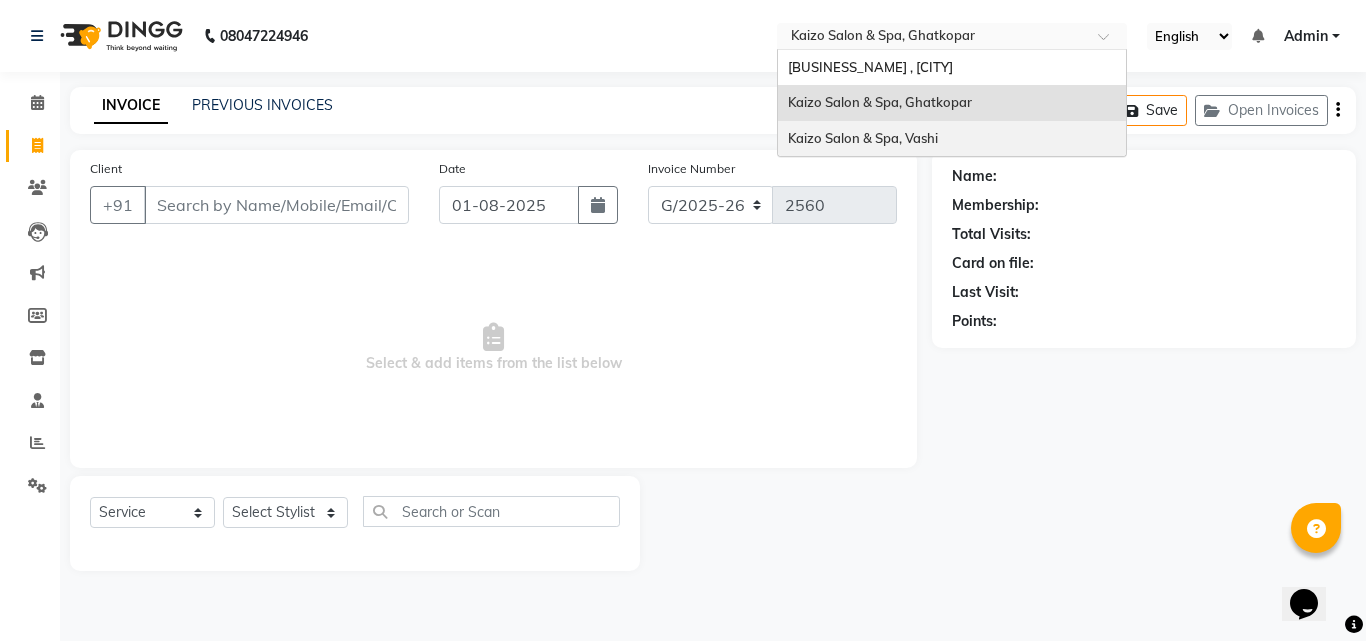 click on "Kaizo Salon & Spa, Vashi" at bounding box center [863, 138] 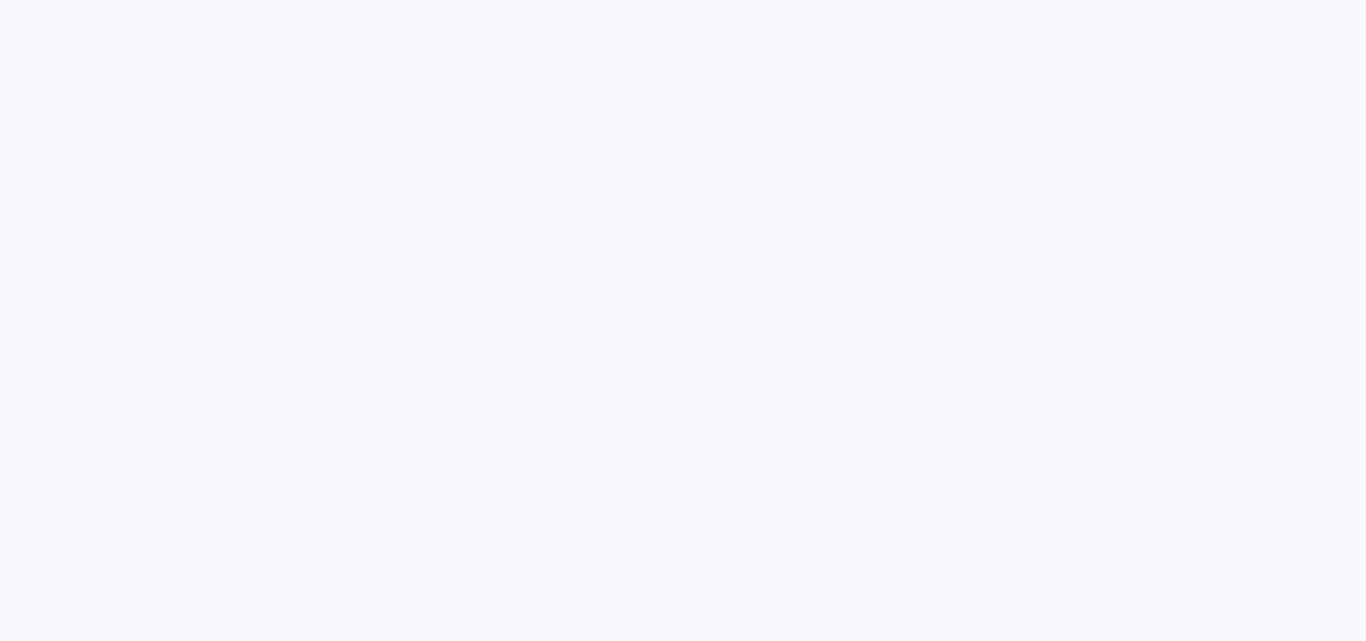 scroll, scrollTop: 0, scrollLeft: 0, axis: both 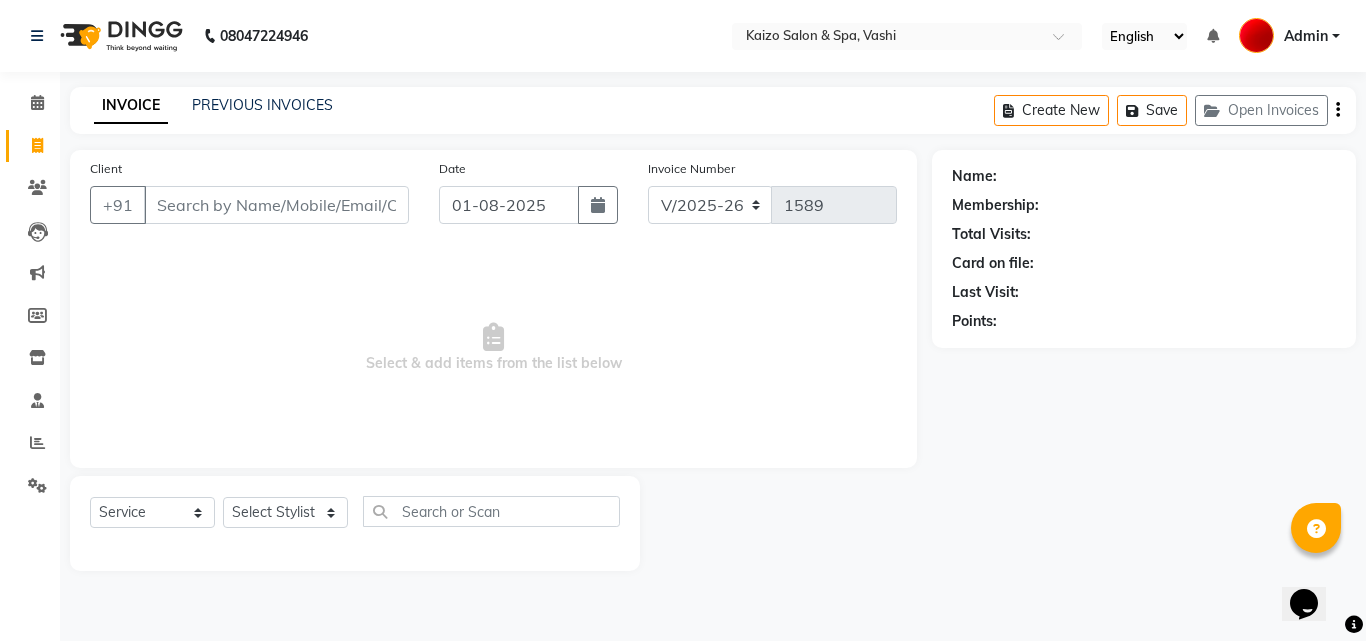 click on "INVOICE PREVIOUS INVOICES" 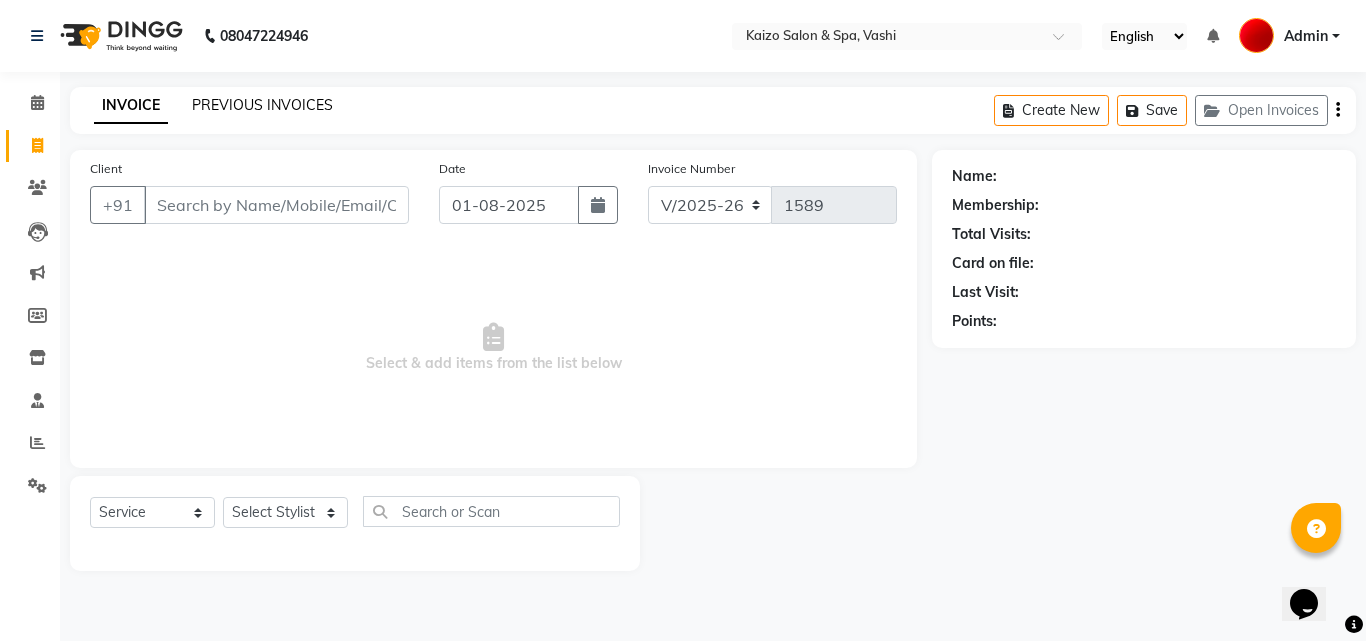 click on "PREVIOUS INVOICES" 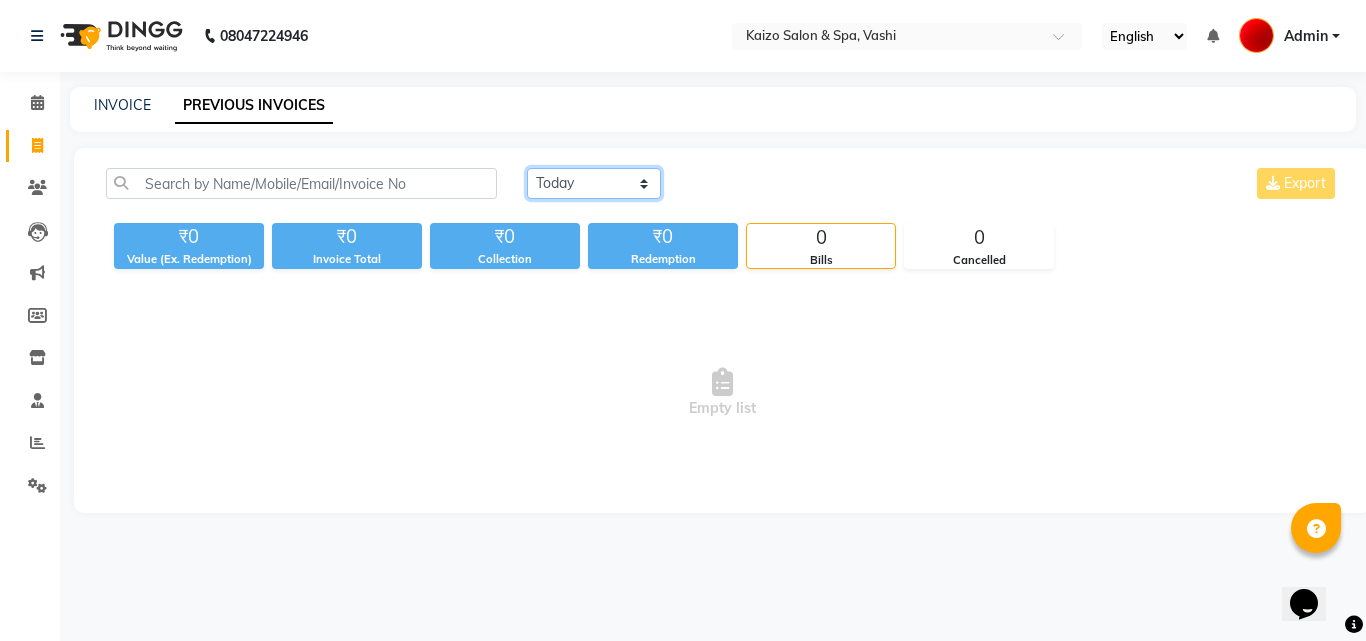 drag, startPoint x: 589, startPoint y: 183, endPoint x: 577, endPoint y: 192, distance: 15 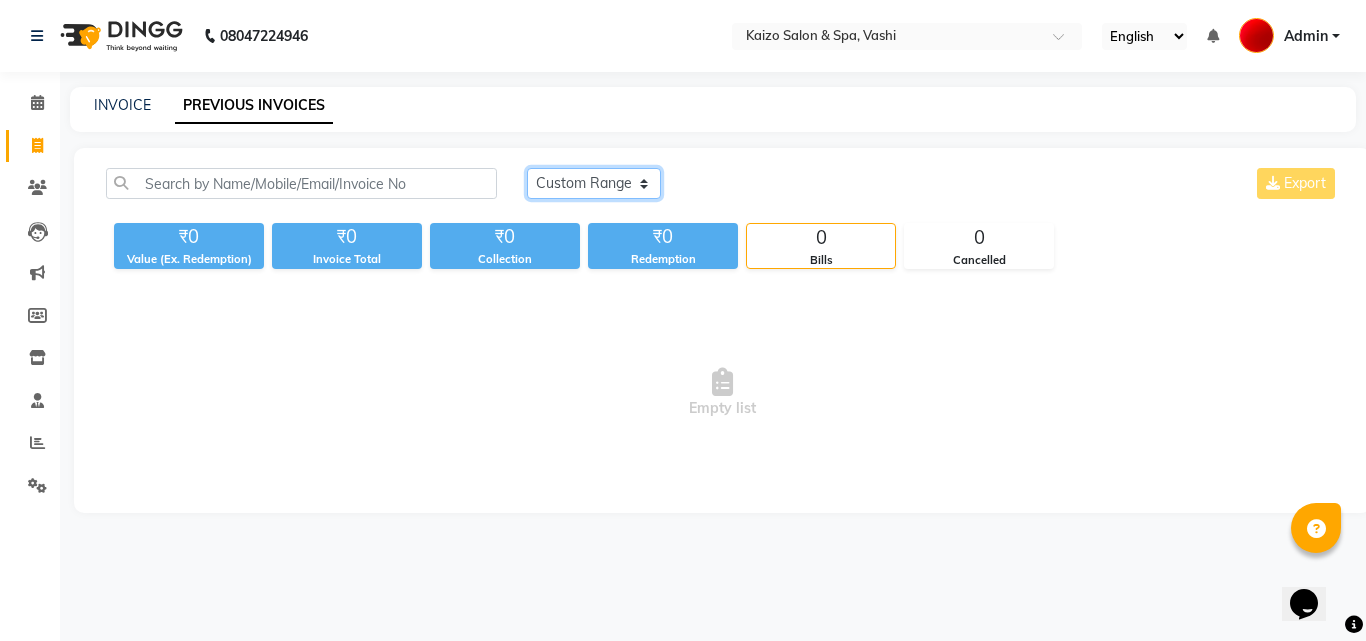 click on "Today Yesterday Custom Range" 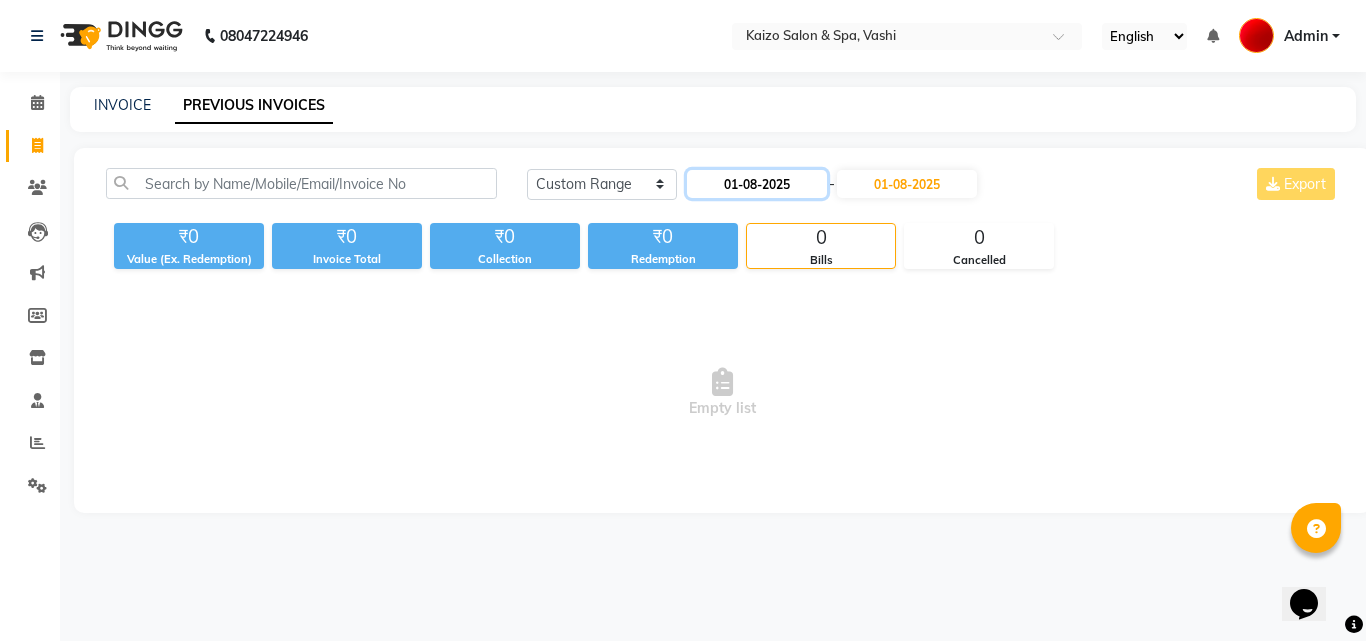 click on "01-08-2025" 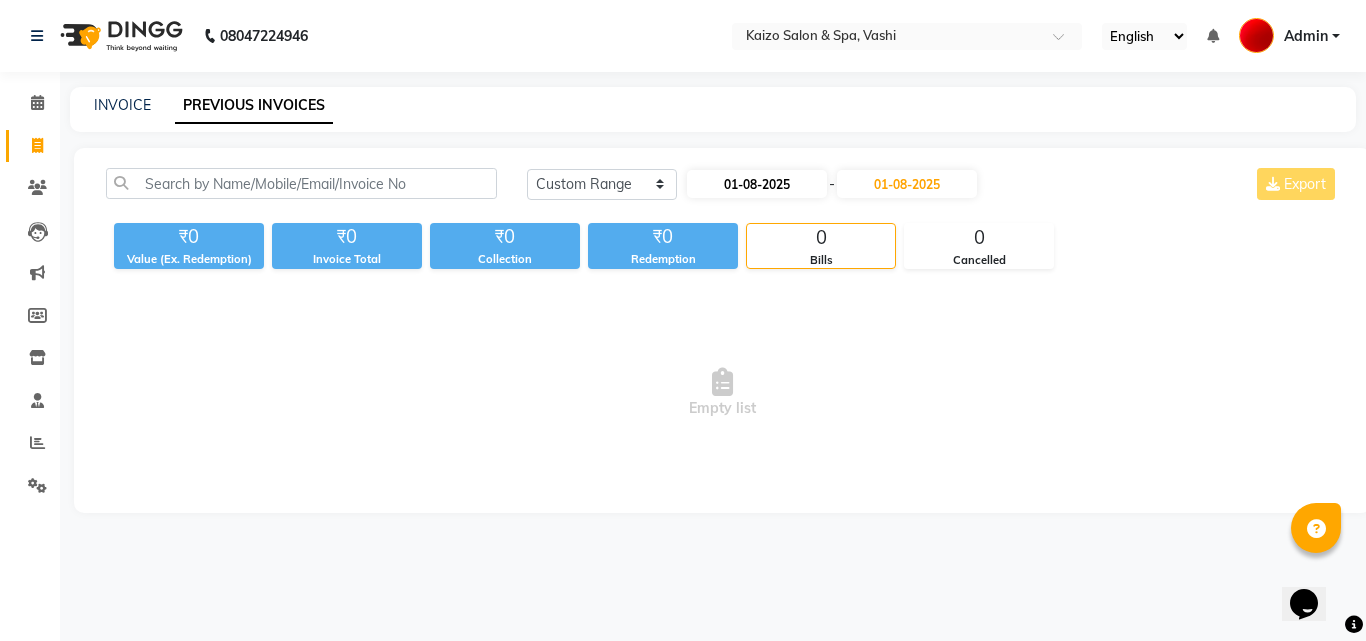 select on "8" 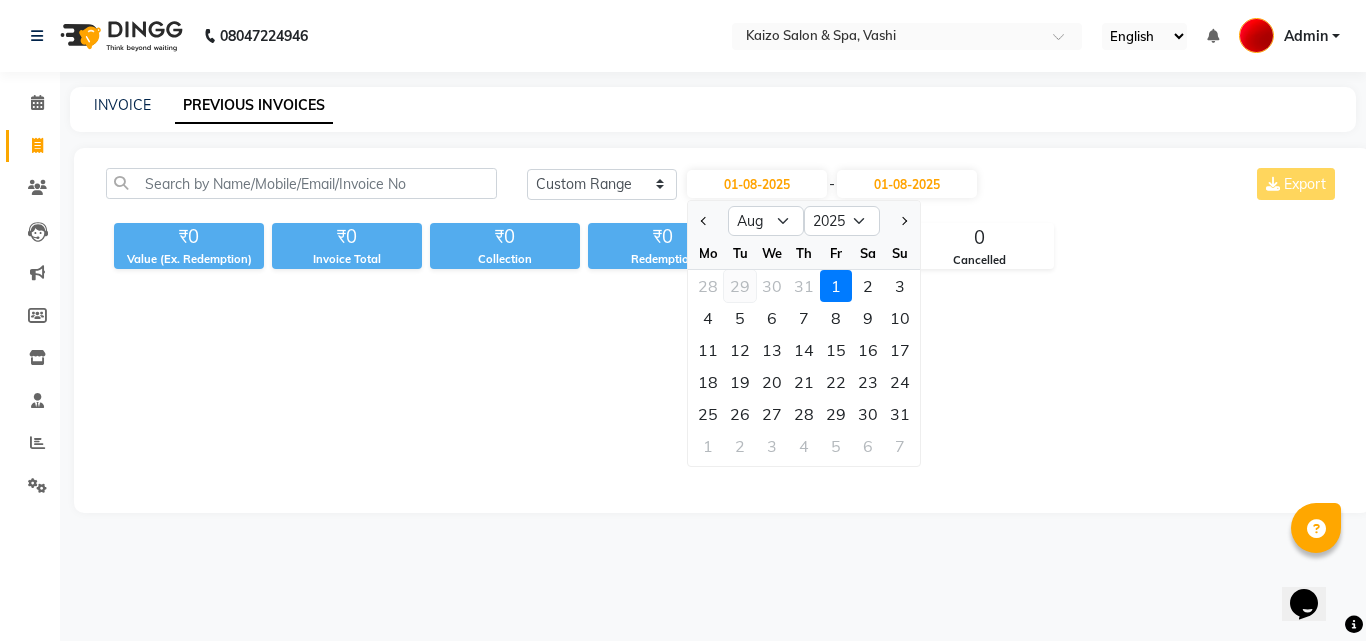 click on "29" 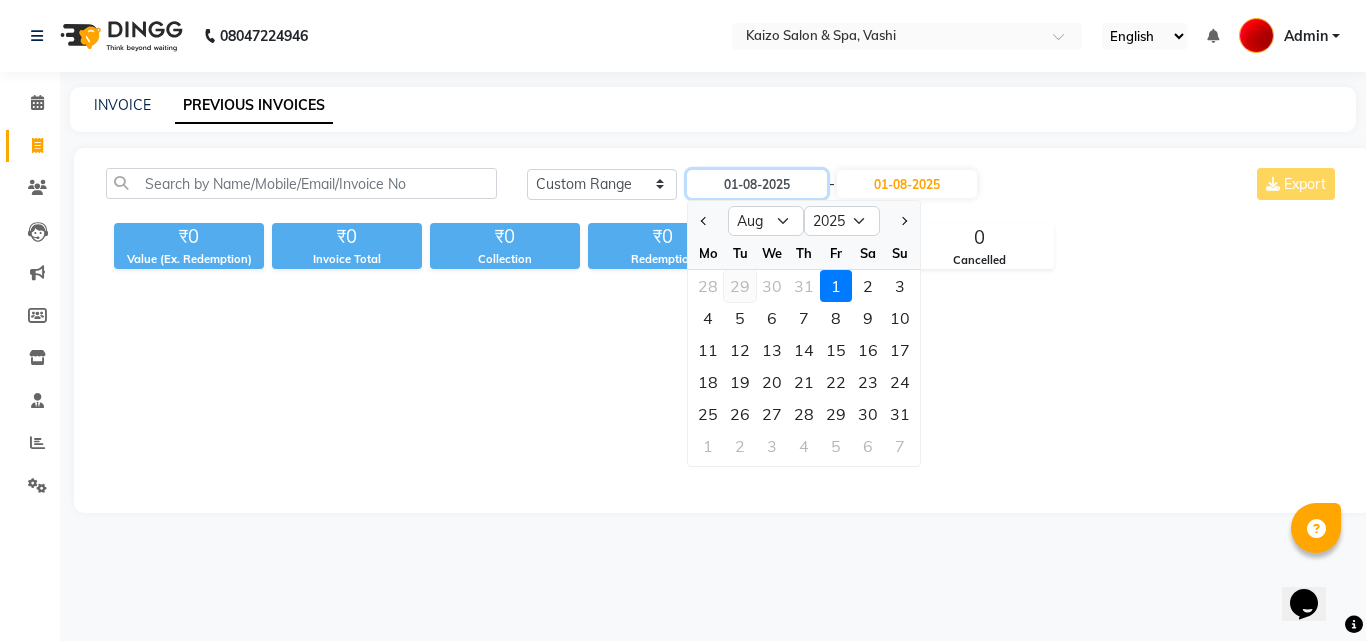 type on "29-07-2025" 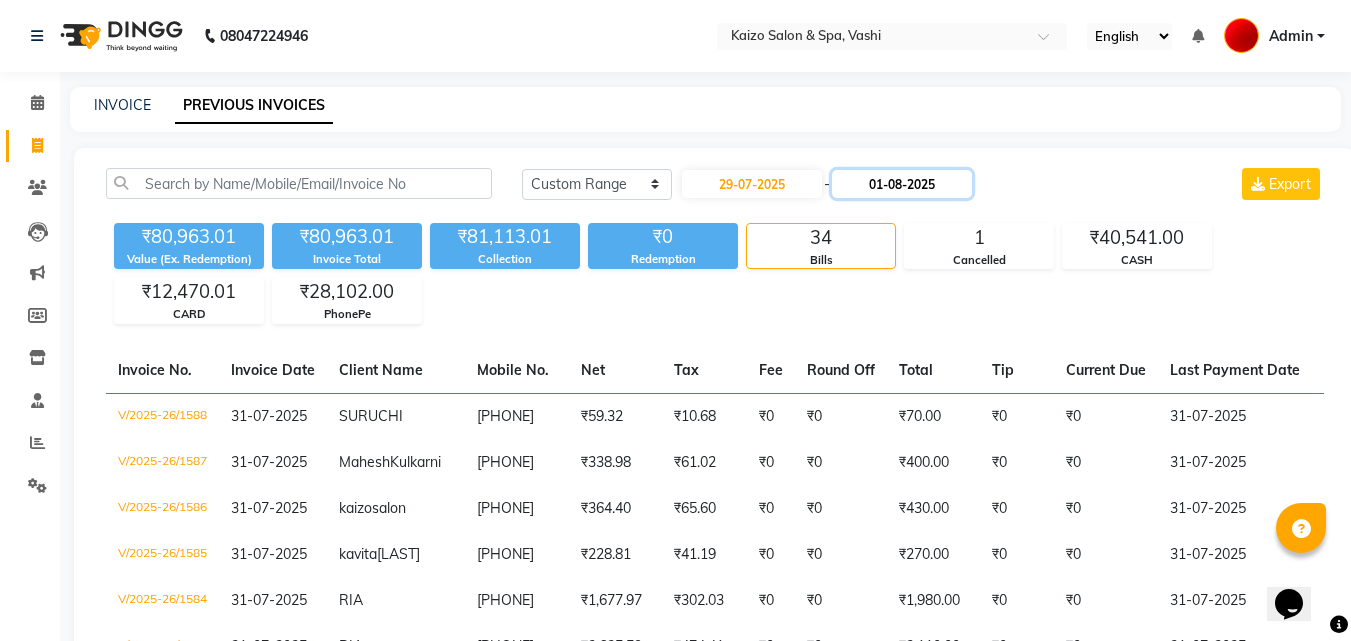 click on "01-08-2025" 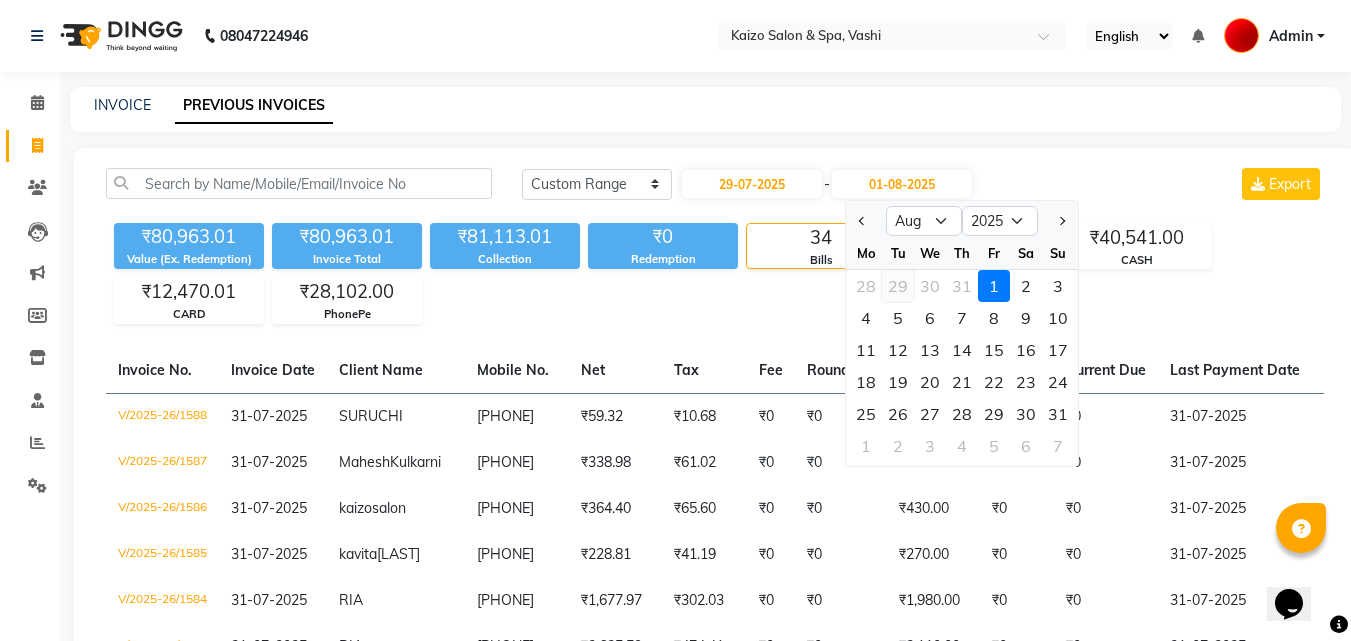 click on "29" 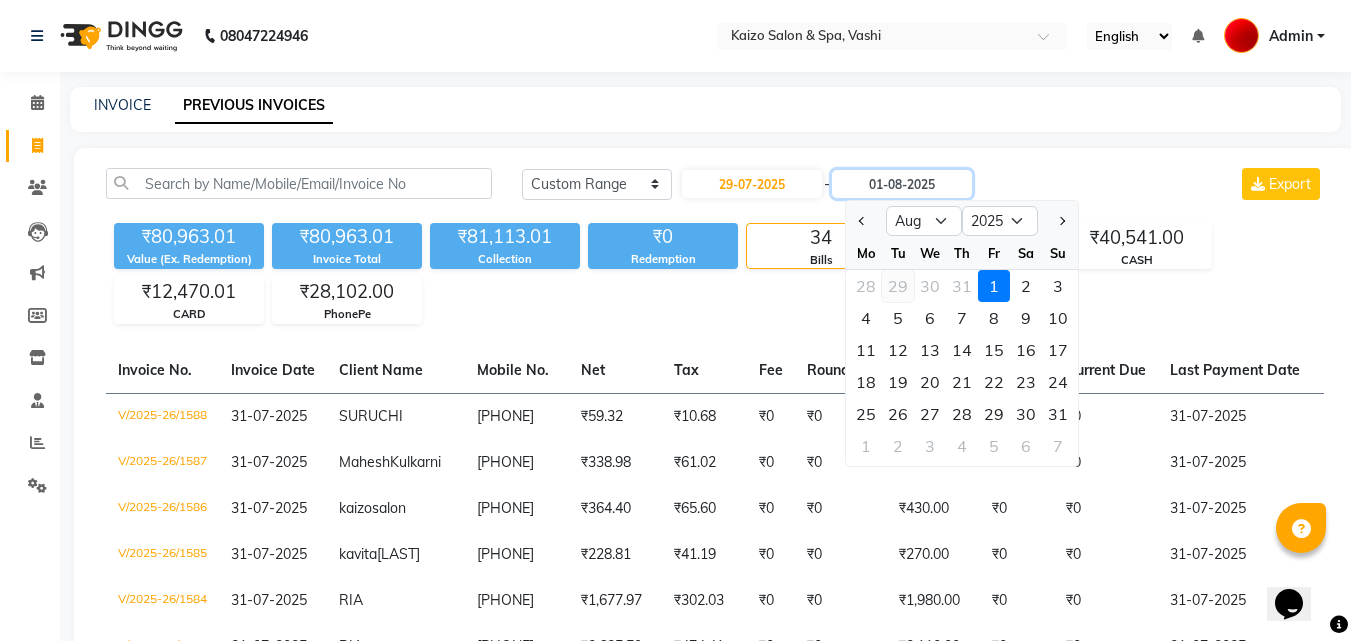 type on "29-07-2025" 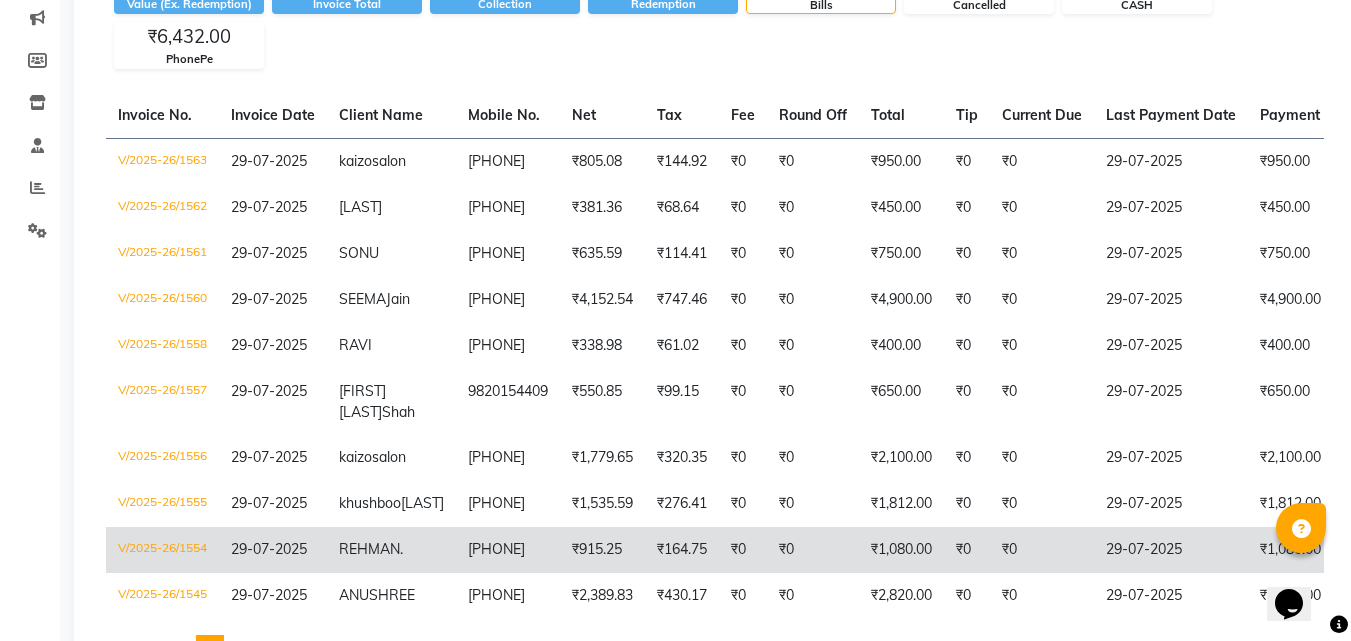 scroll, scrollTop: 377, scrollLeft: 0, axis: vertical 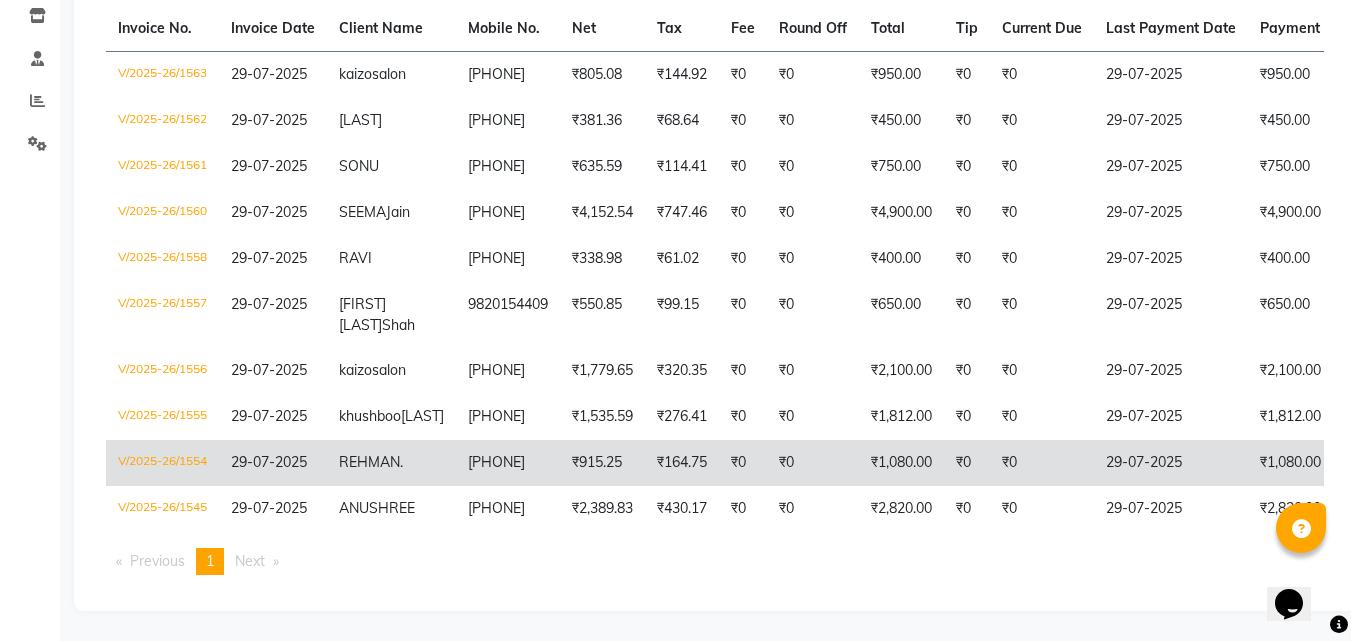 click on "₹0" 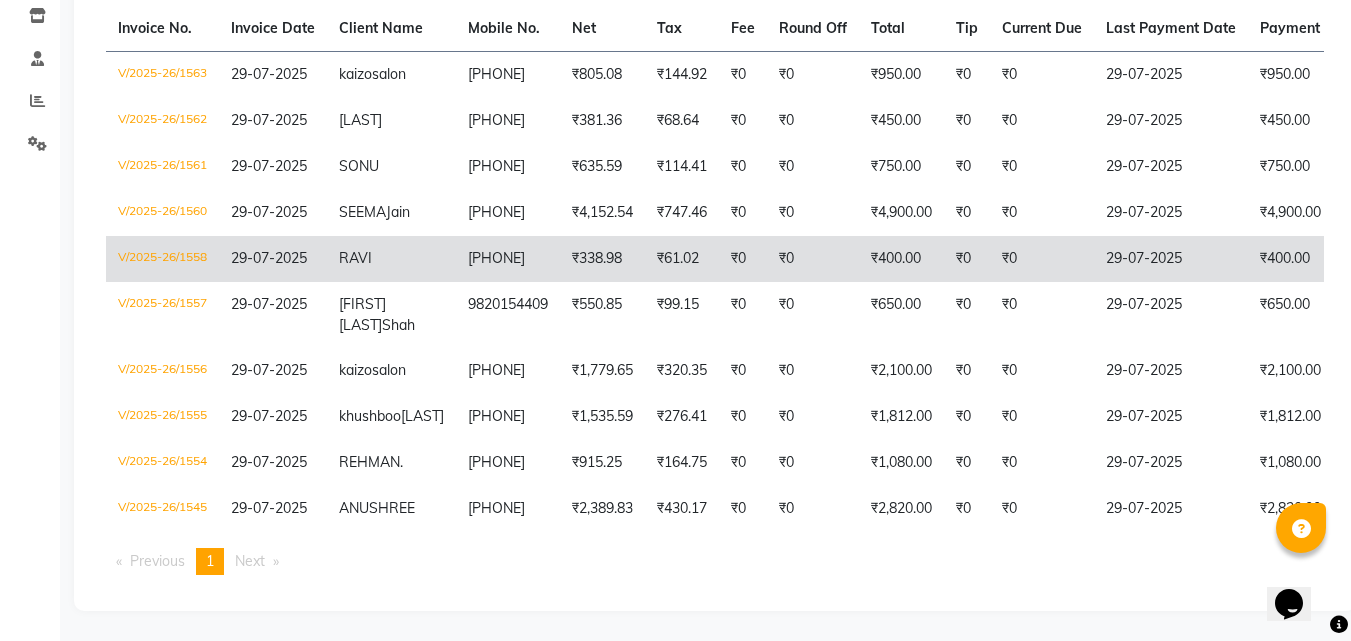 click on "RAVI" 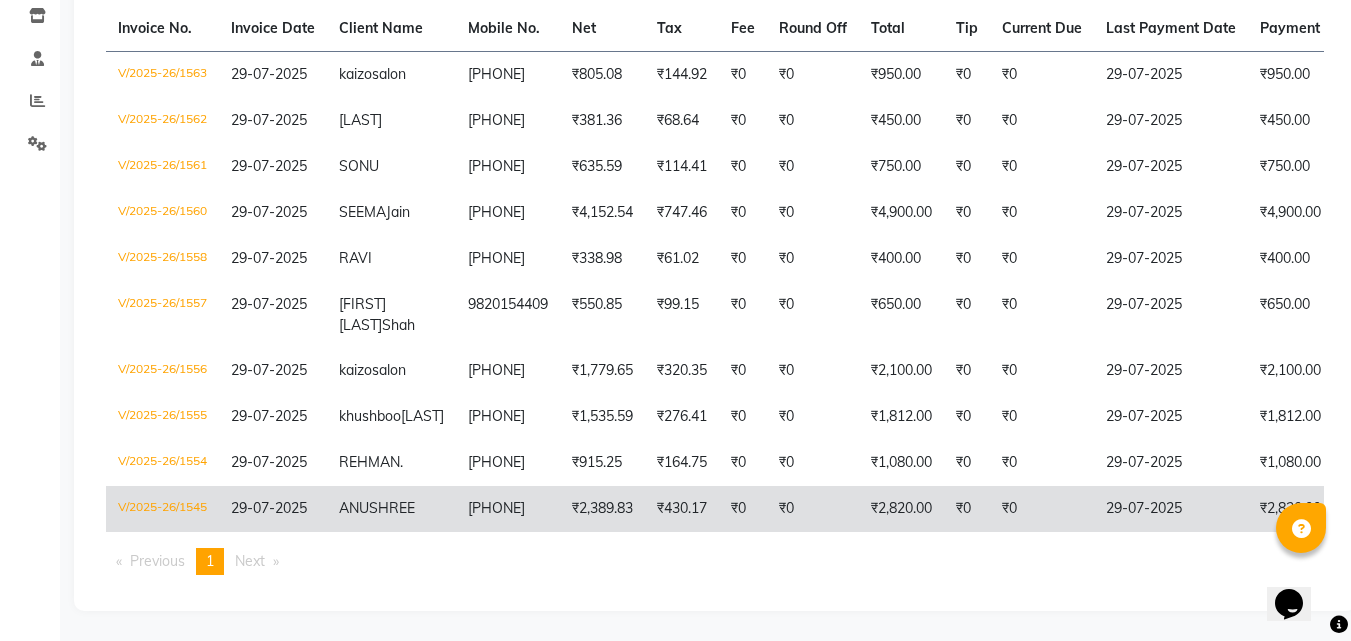 click on "ANUSHREE" 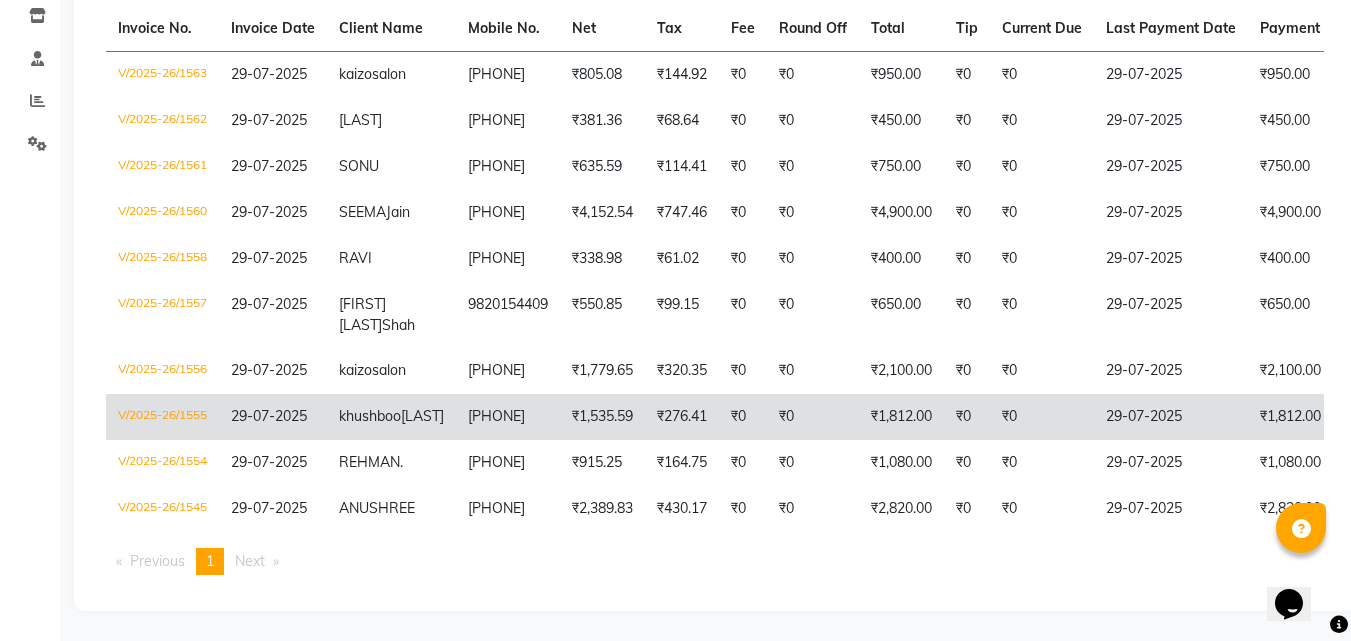 click on "khushboo  Walunj" 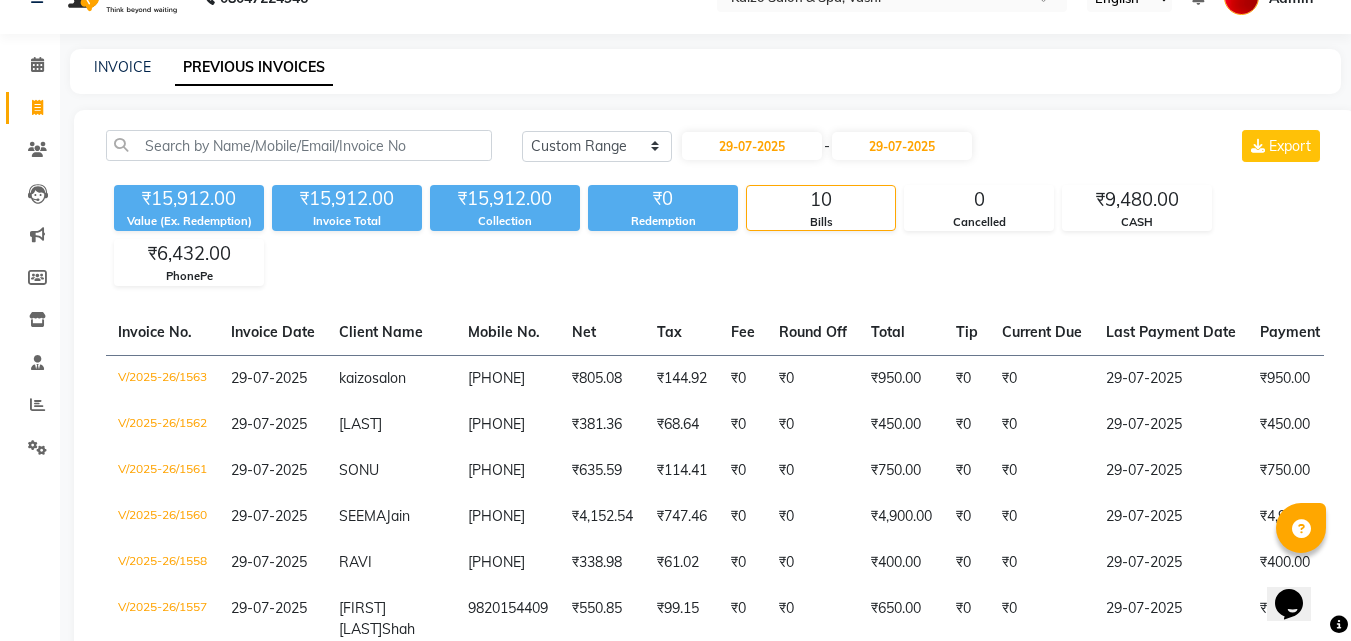 scroll, scrollTop: 0, scrollLeft: 0, axis: both 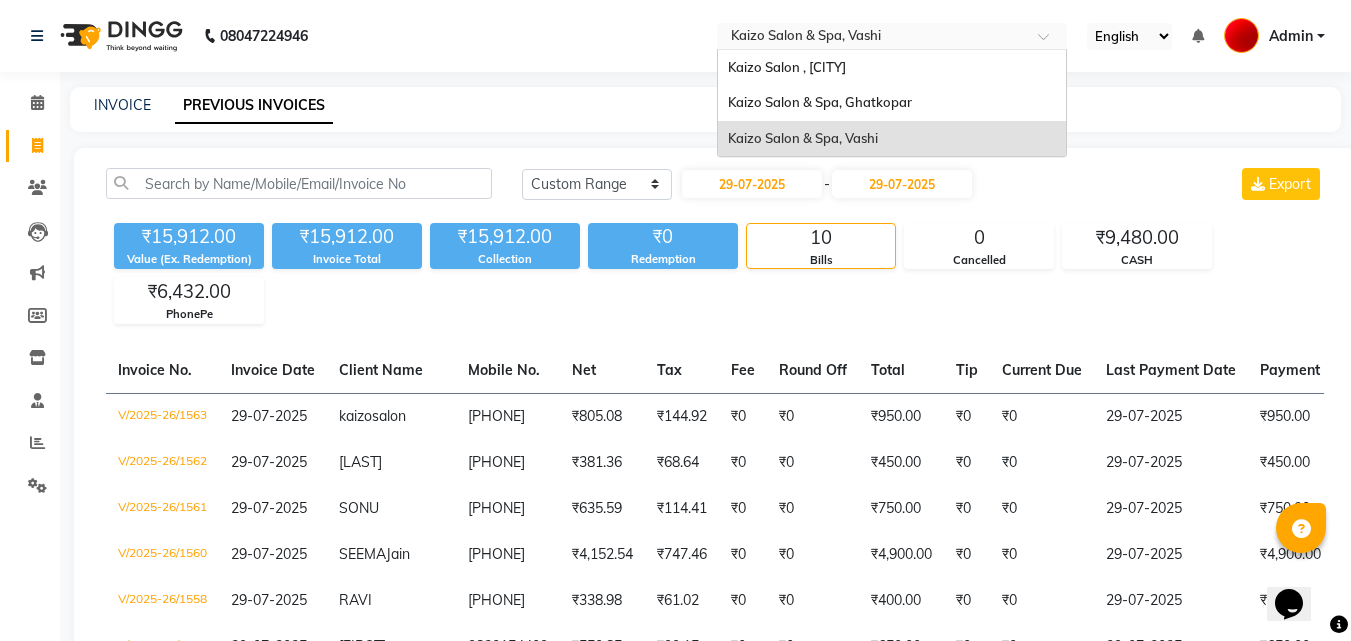 click at bounding box center [872, 38] 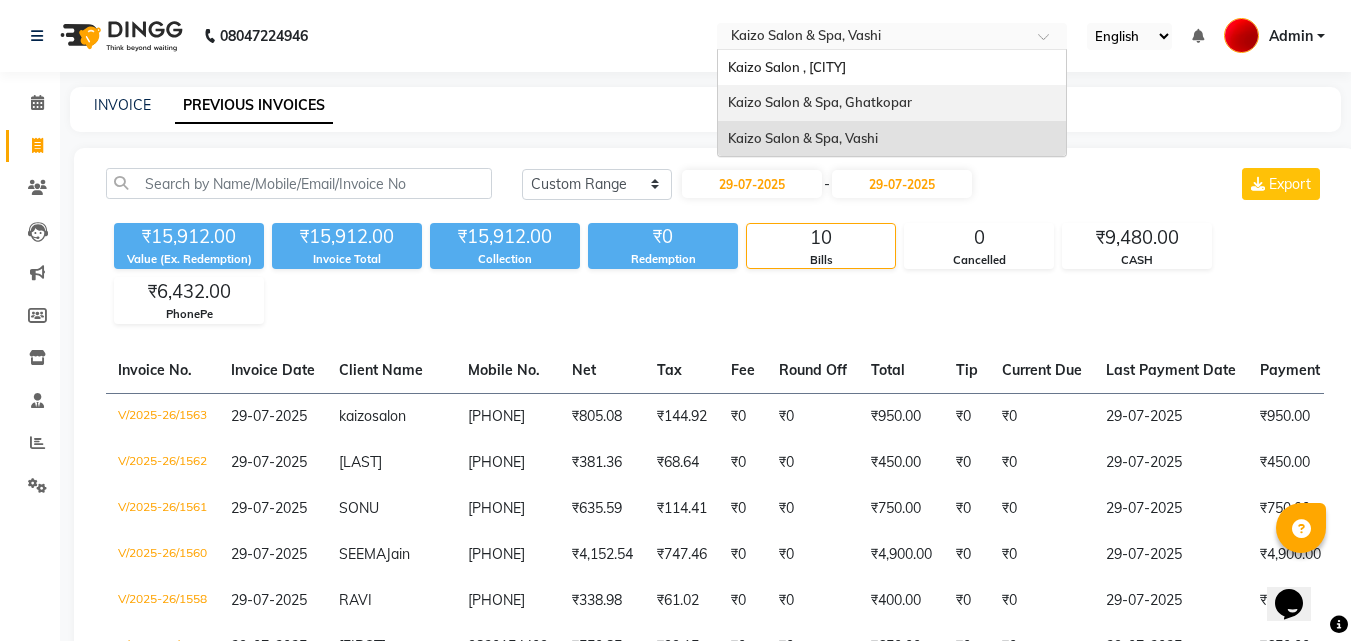 click on "Kaizo Salon & Spa, Ghatkopar" at bounding box center [820, 102] 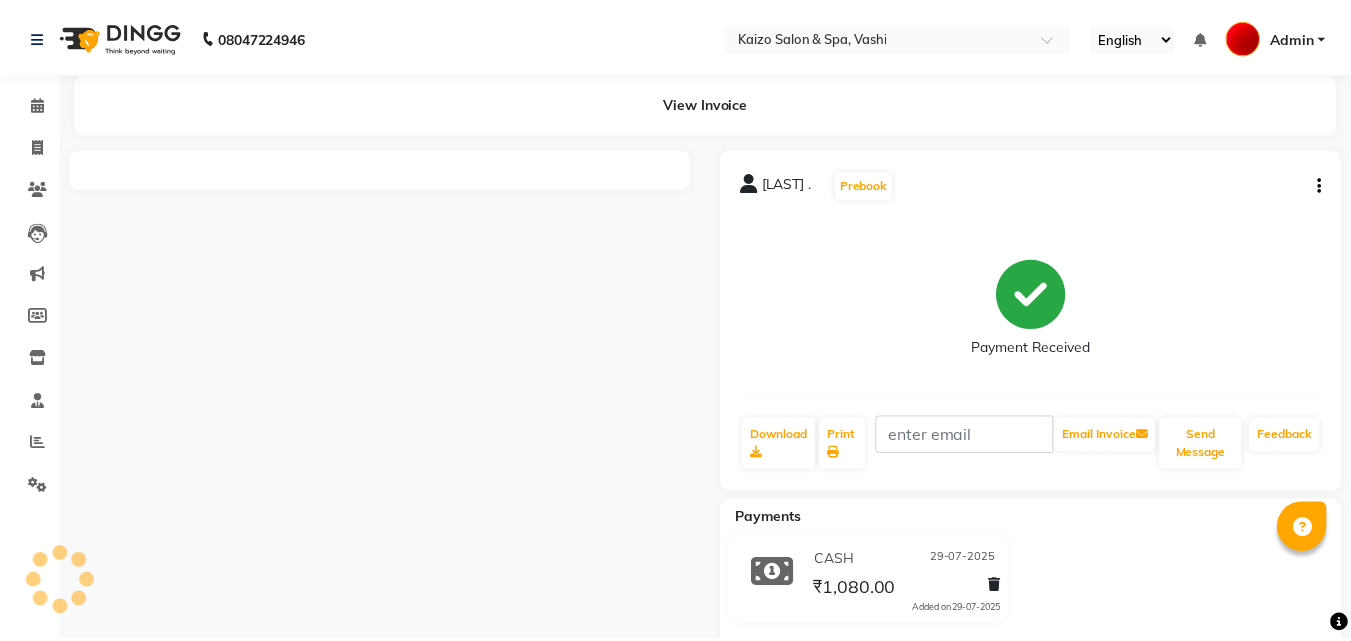 scroll, scrollTop: 0, scrollLeft: 0, axis: both 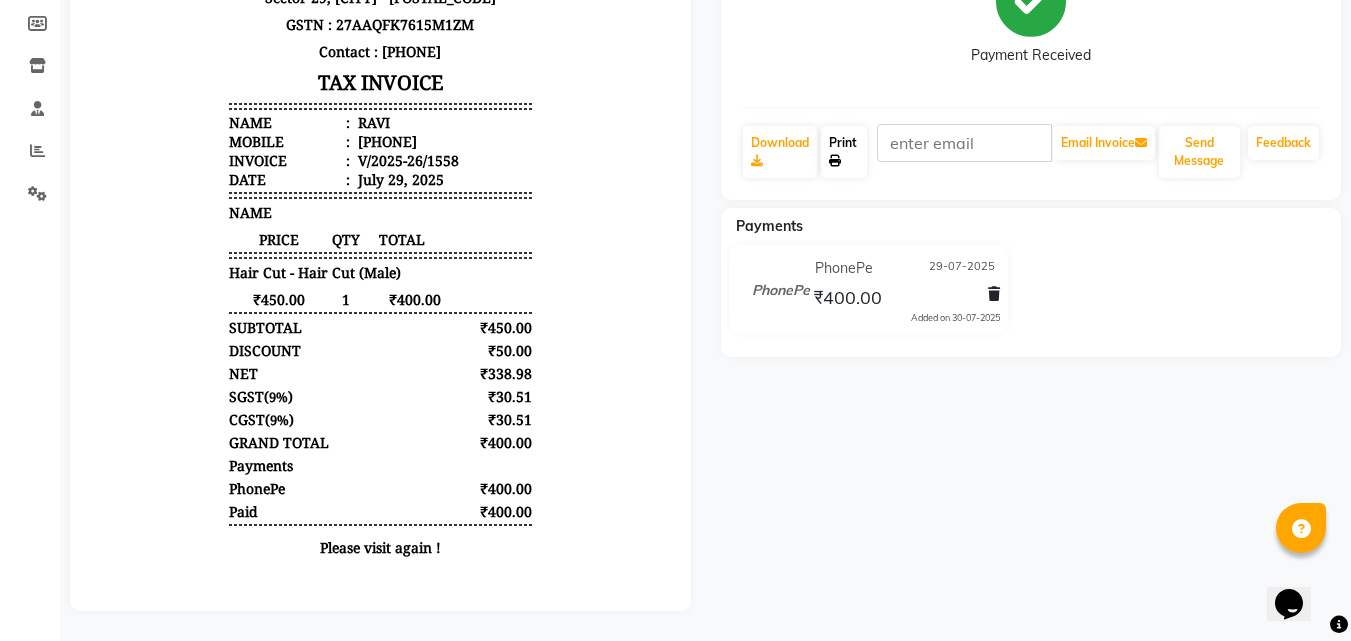 click on "Print" 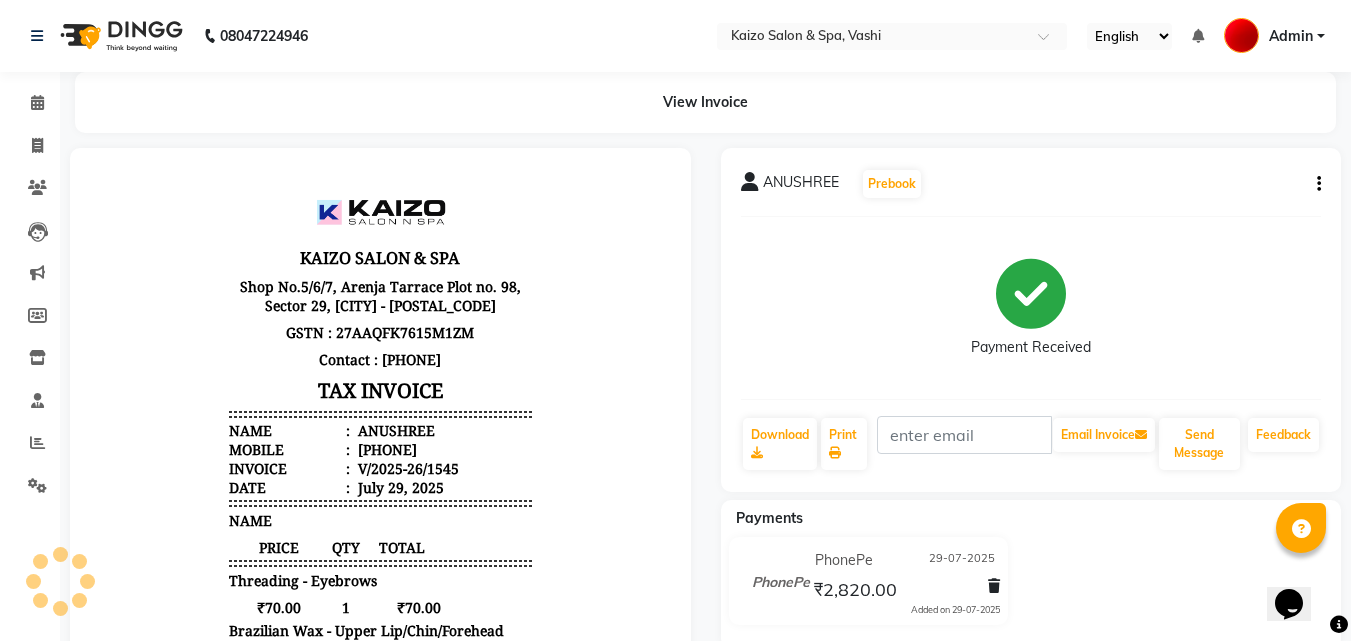 scroll, scrollTop: 0, scrollLeft: 0, axis: both 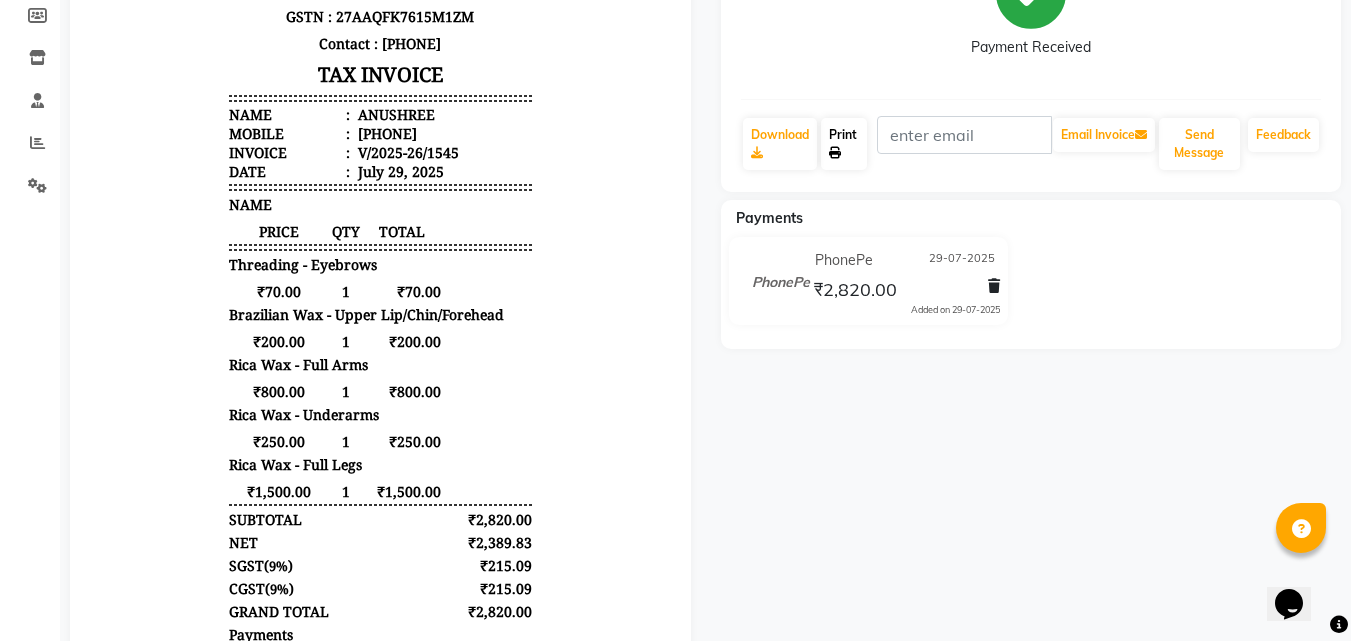 click on "Print" 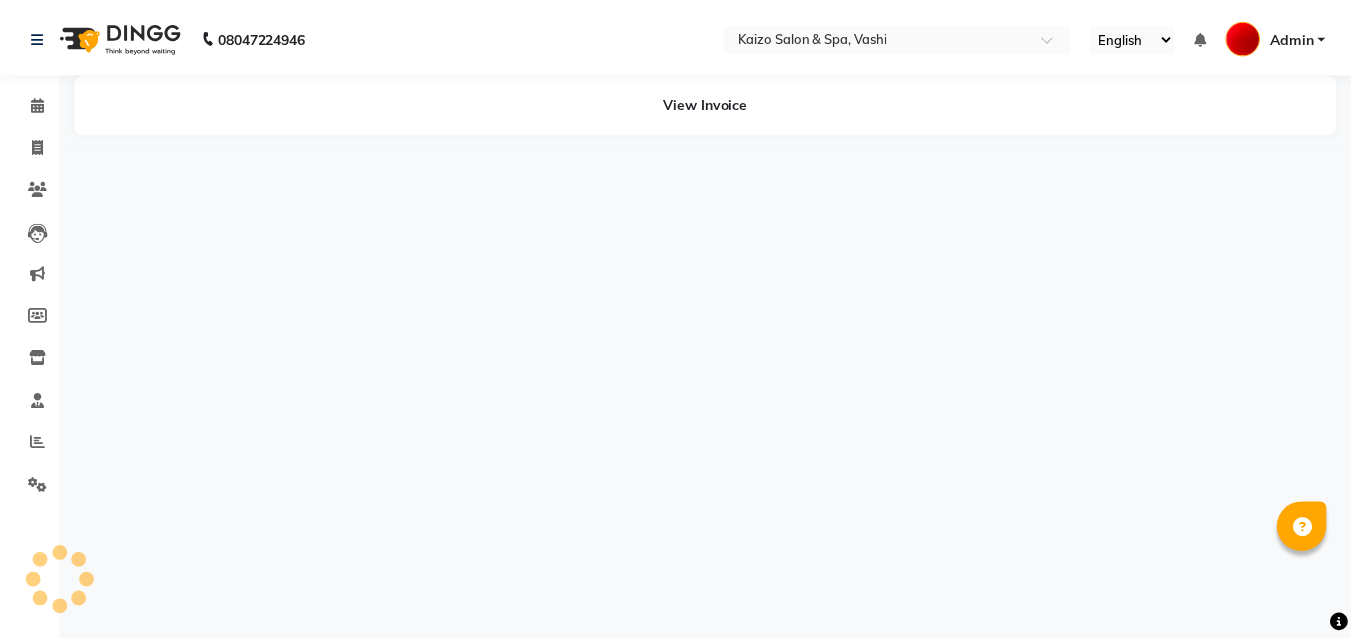scroll, scrollTop: 0, scrollLeft: 0, axis: both 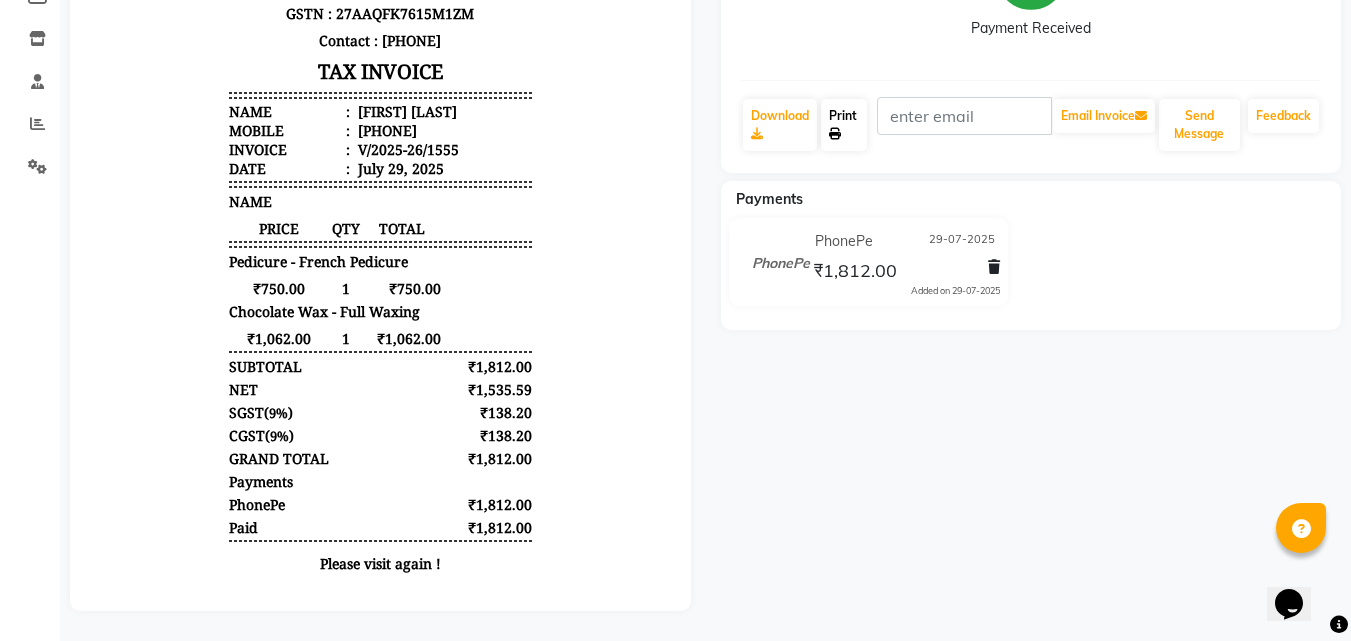 click on "Print" 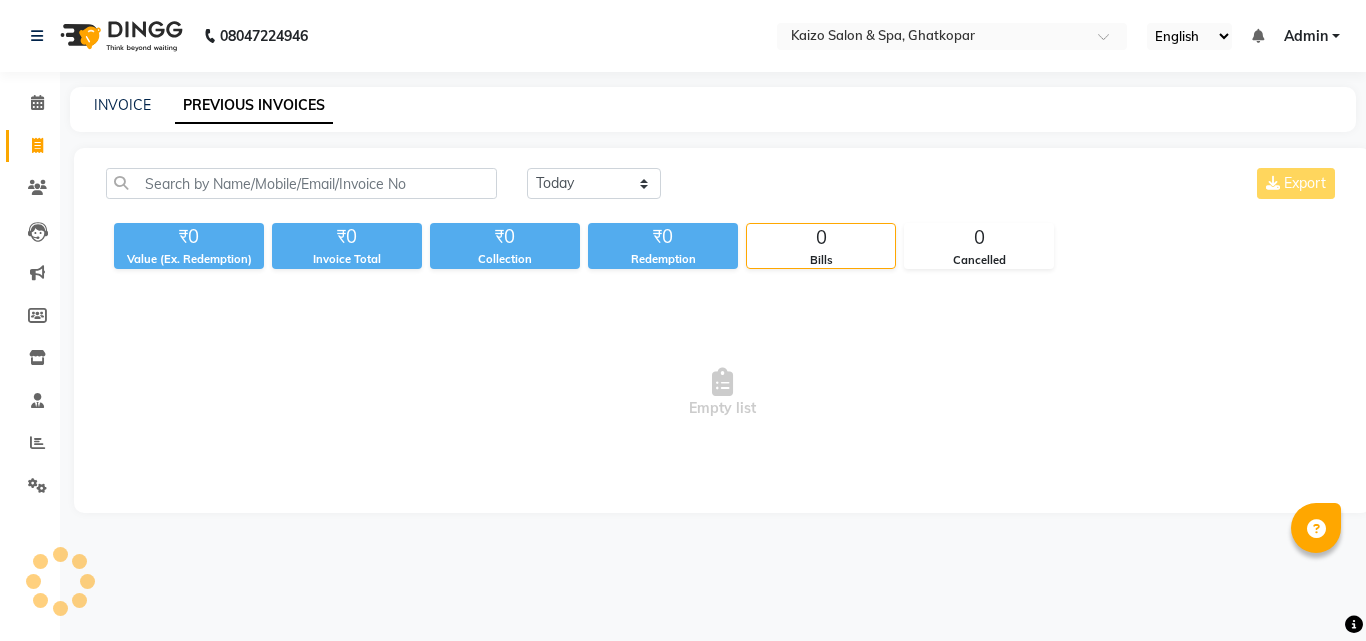 scroll, scrollTop: 0, scrollLeft: 0, axis: both 